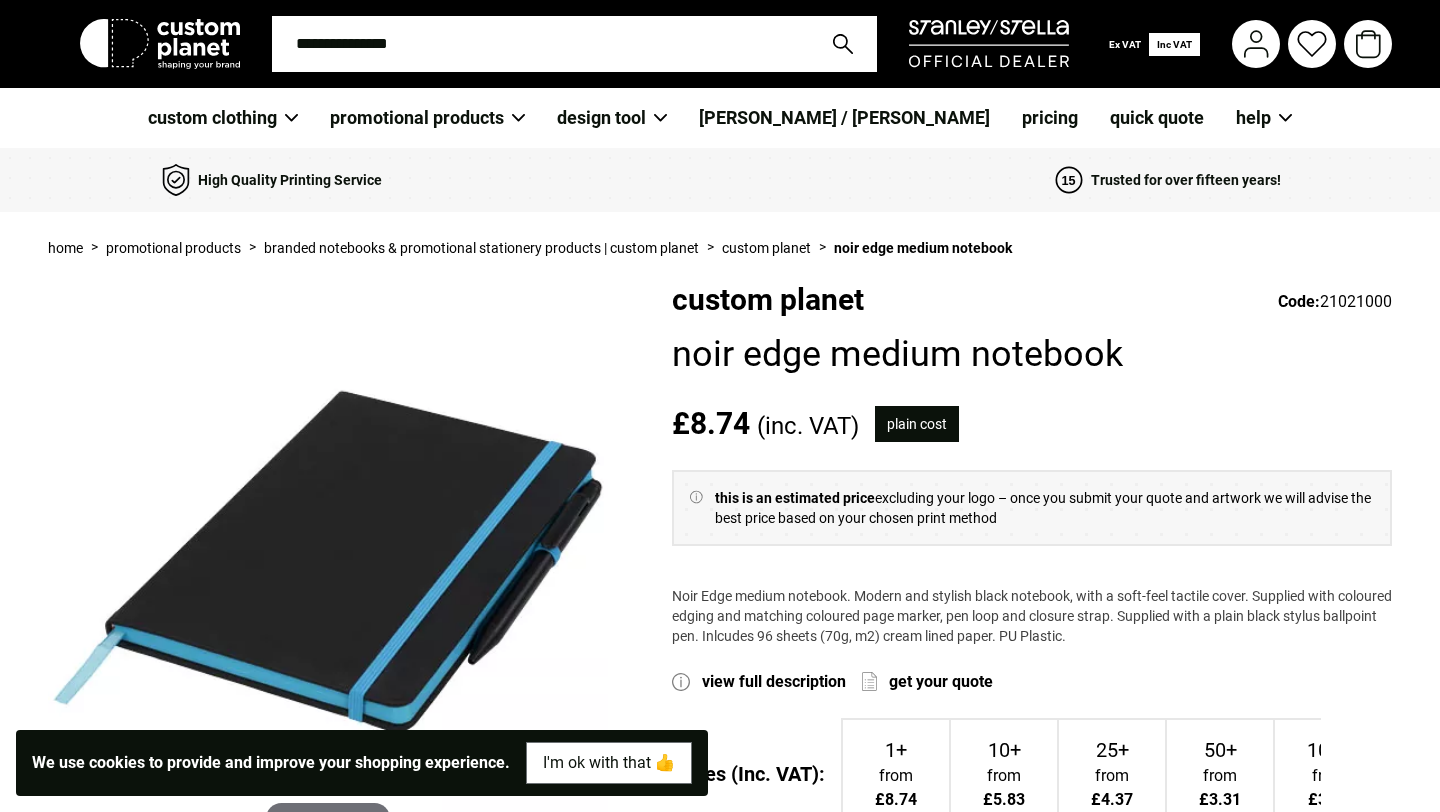 scroll, scrollTop: 0, scrollLeft: 0, axis: both 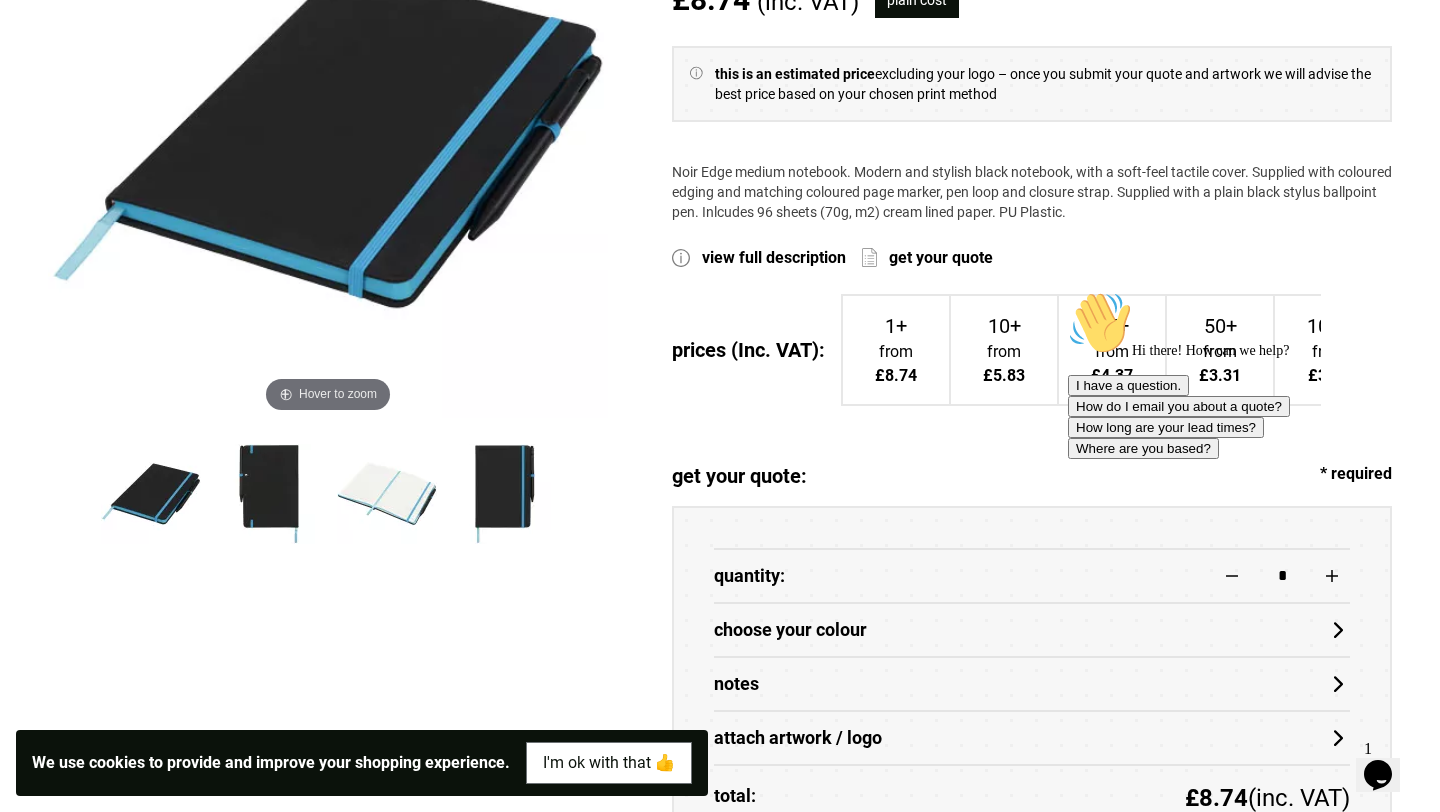 click at bounding box center (269, 494) 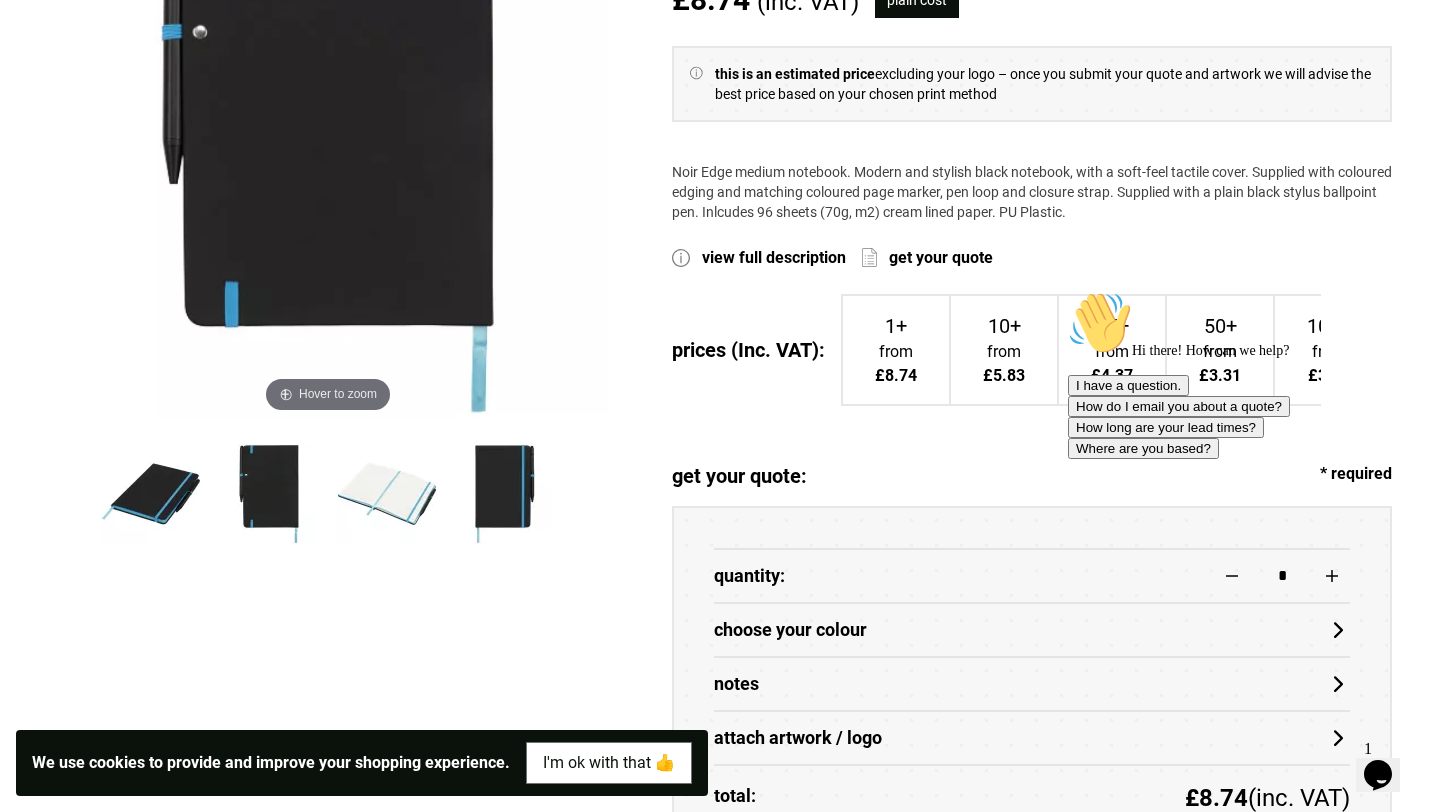 click at bounding box center [387, 494] 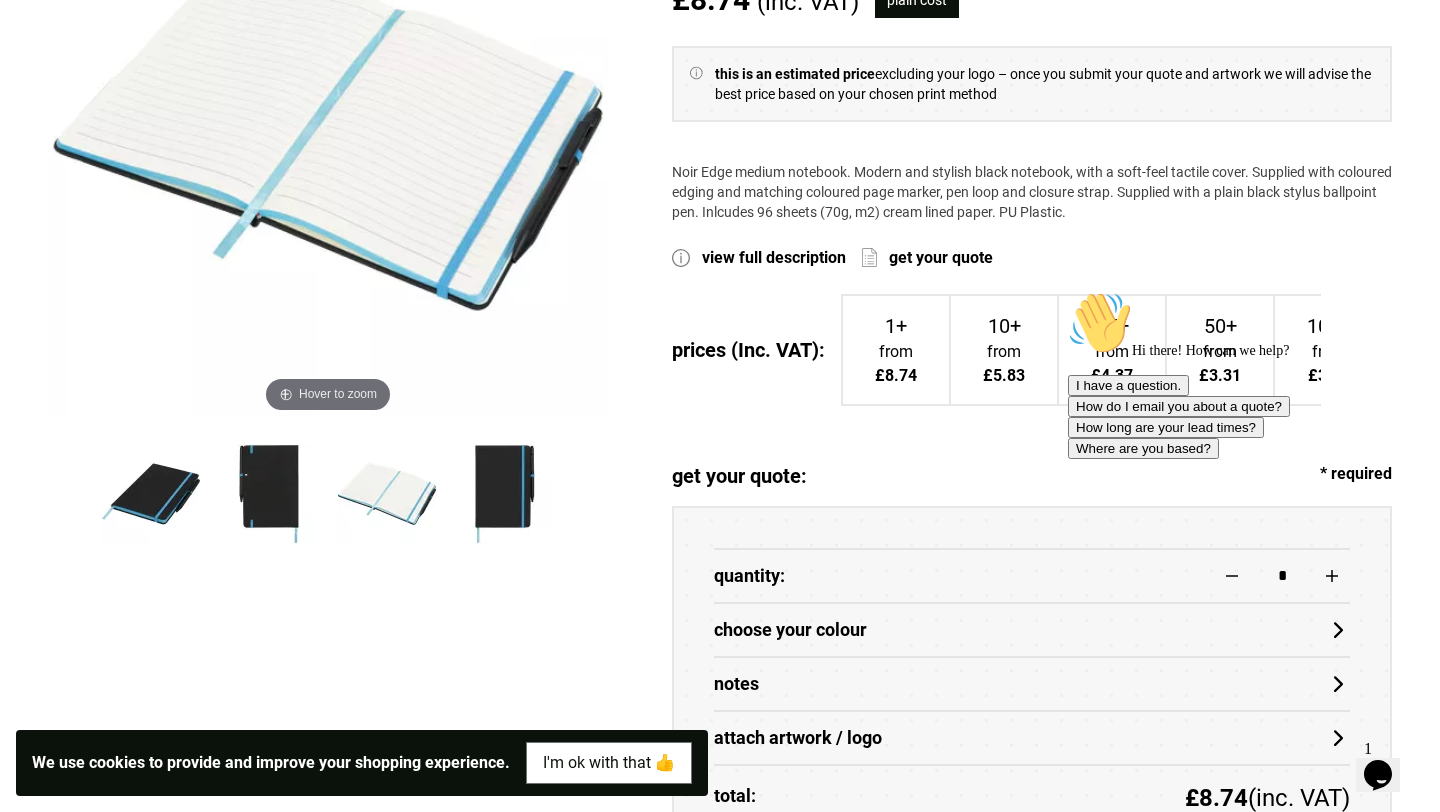 click at bounding box center (505, 494) 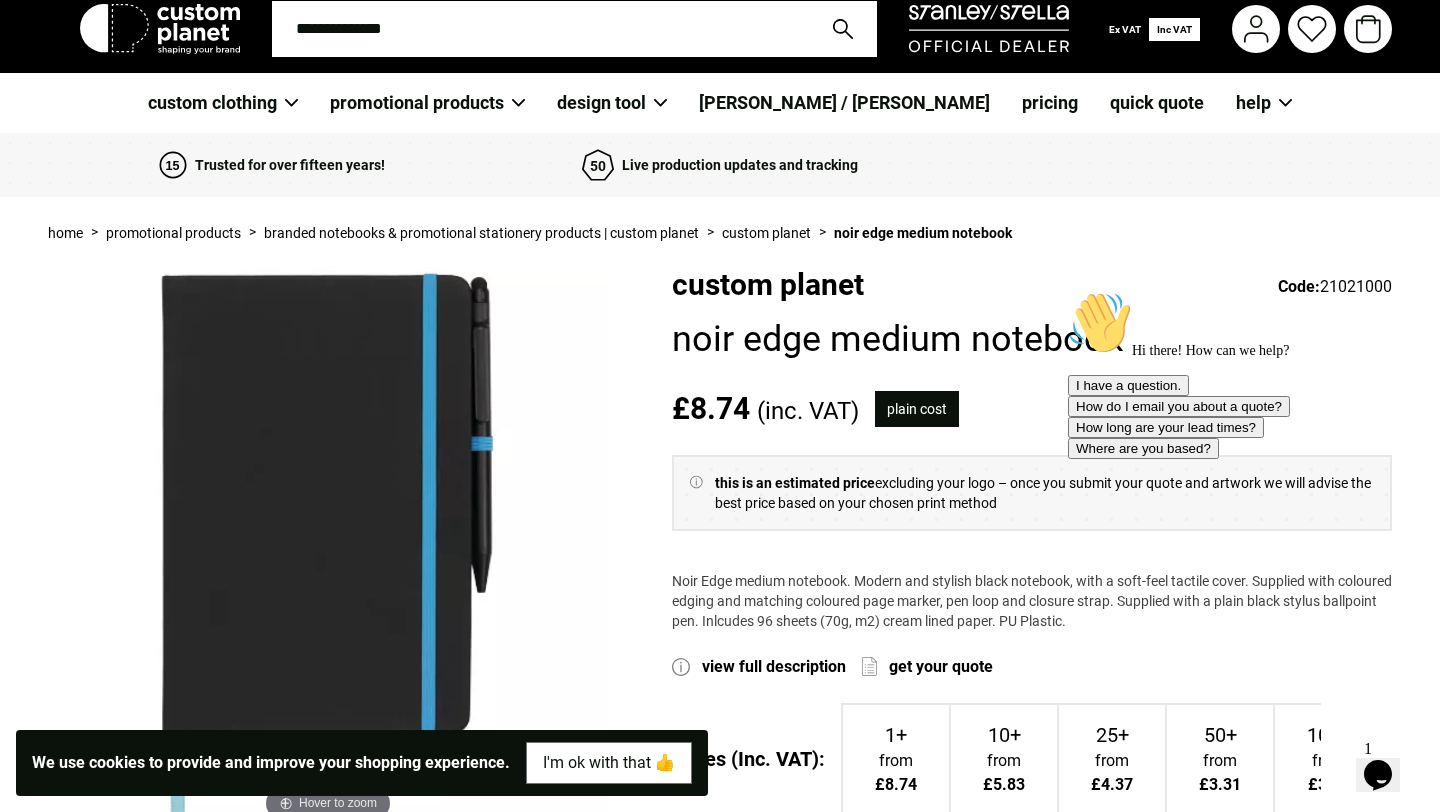 scroll, scrollTop: 0, scrollLeft: 0, axis: both 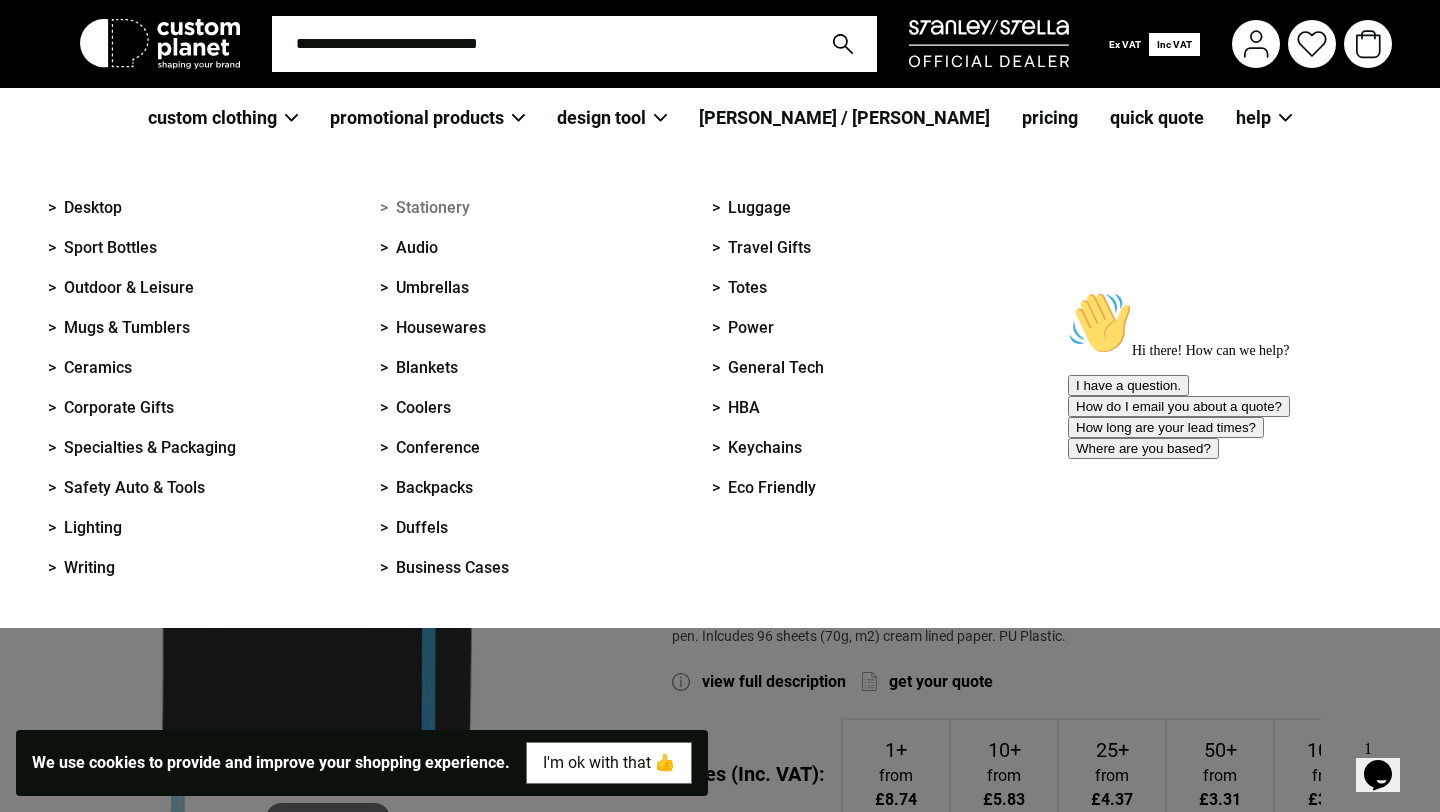 click on ">  Stationery" at bounding box center [425, 208] 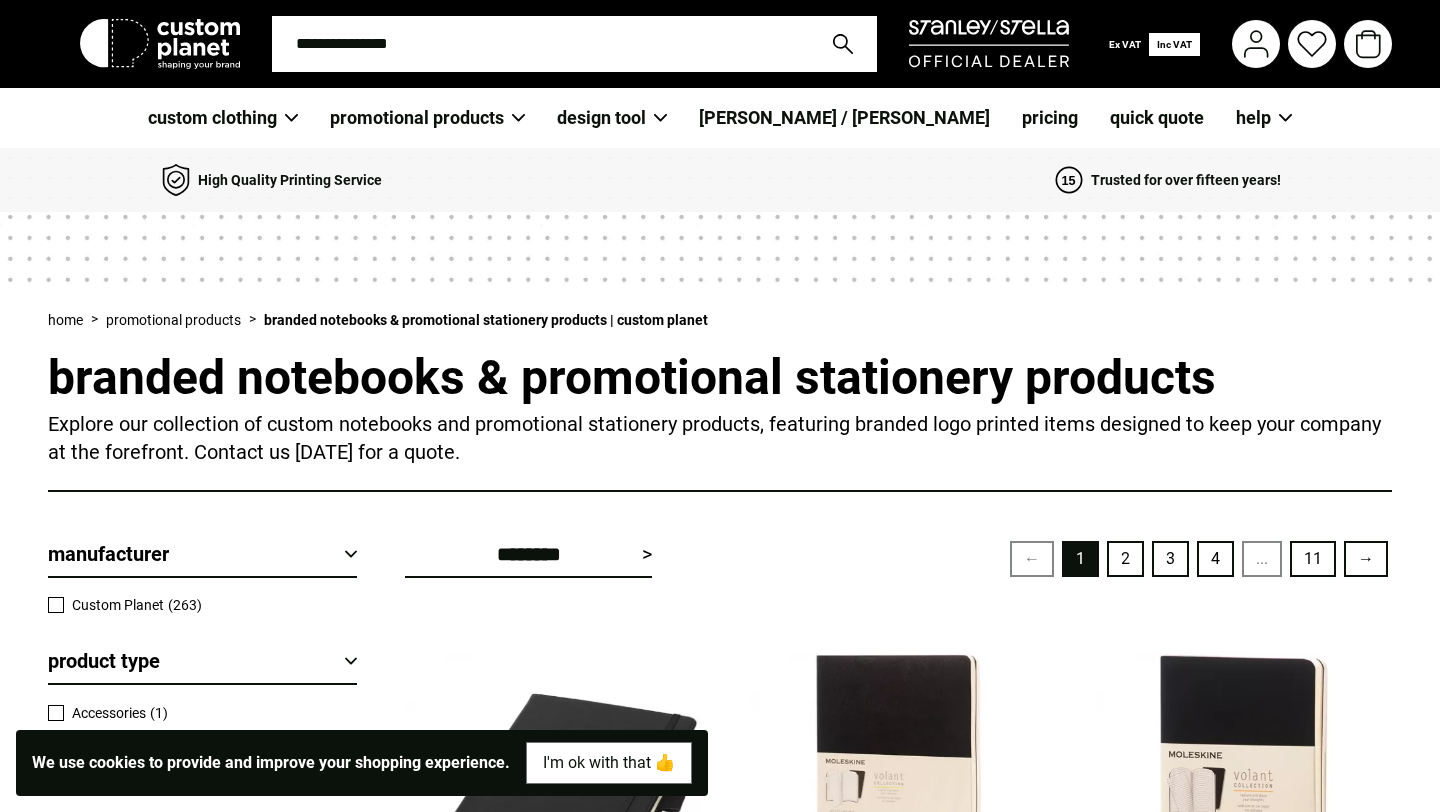 scroll, scrollTop: 0, scrollLeft: 0, axis: both 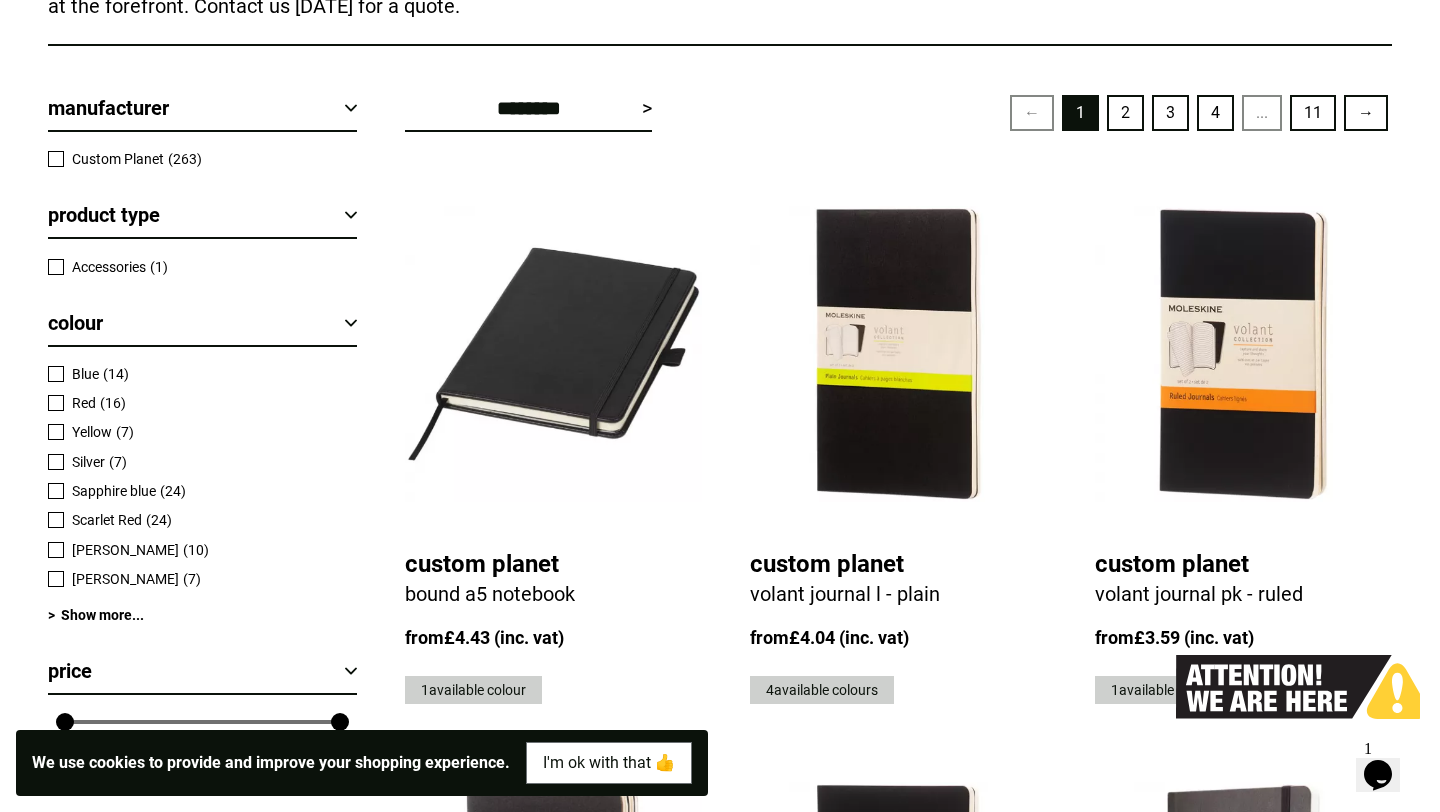 click at bounding box center [553, 354] 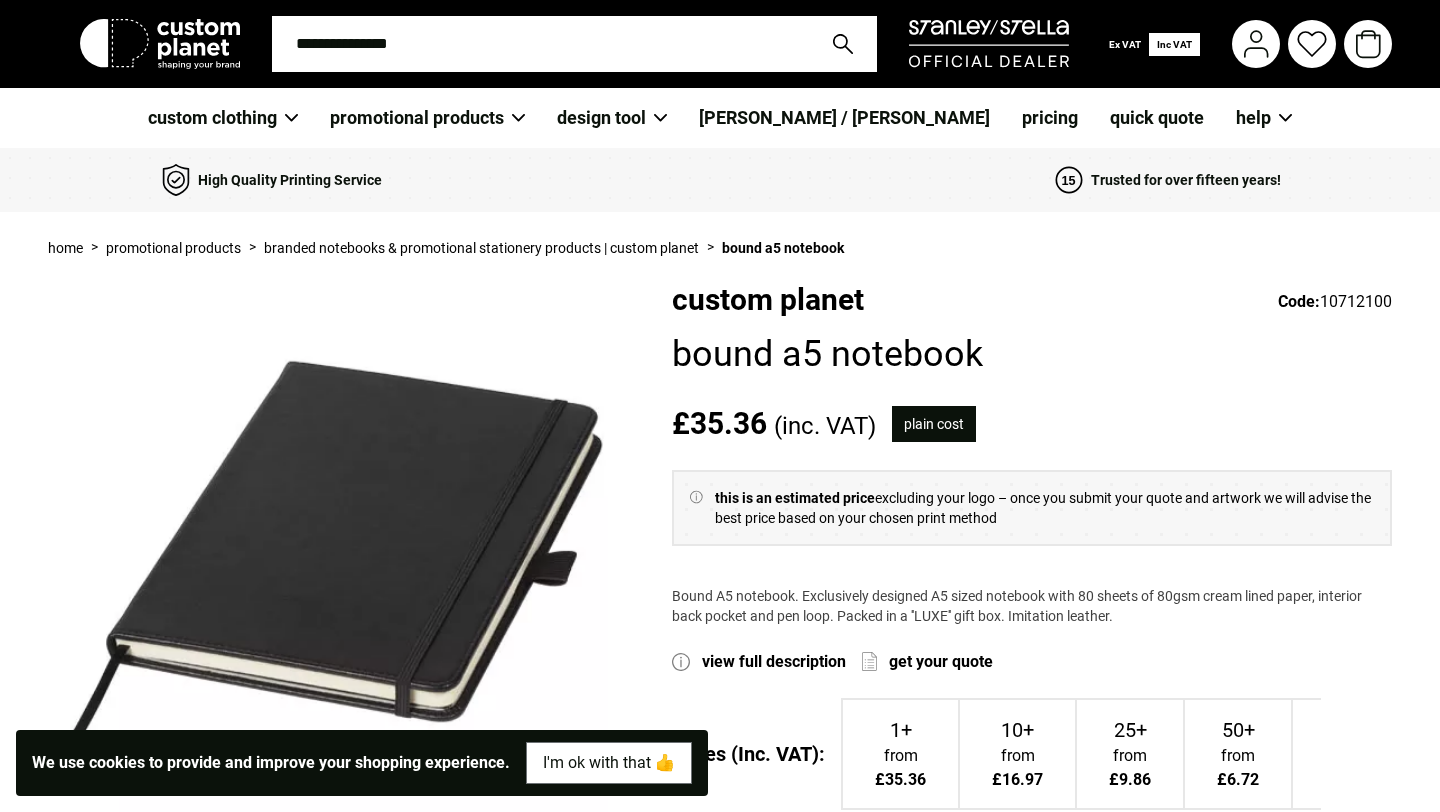 scroll, scrollTop: 0, scrollLeft: 0, axis: both 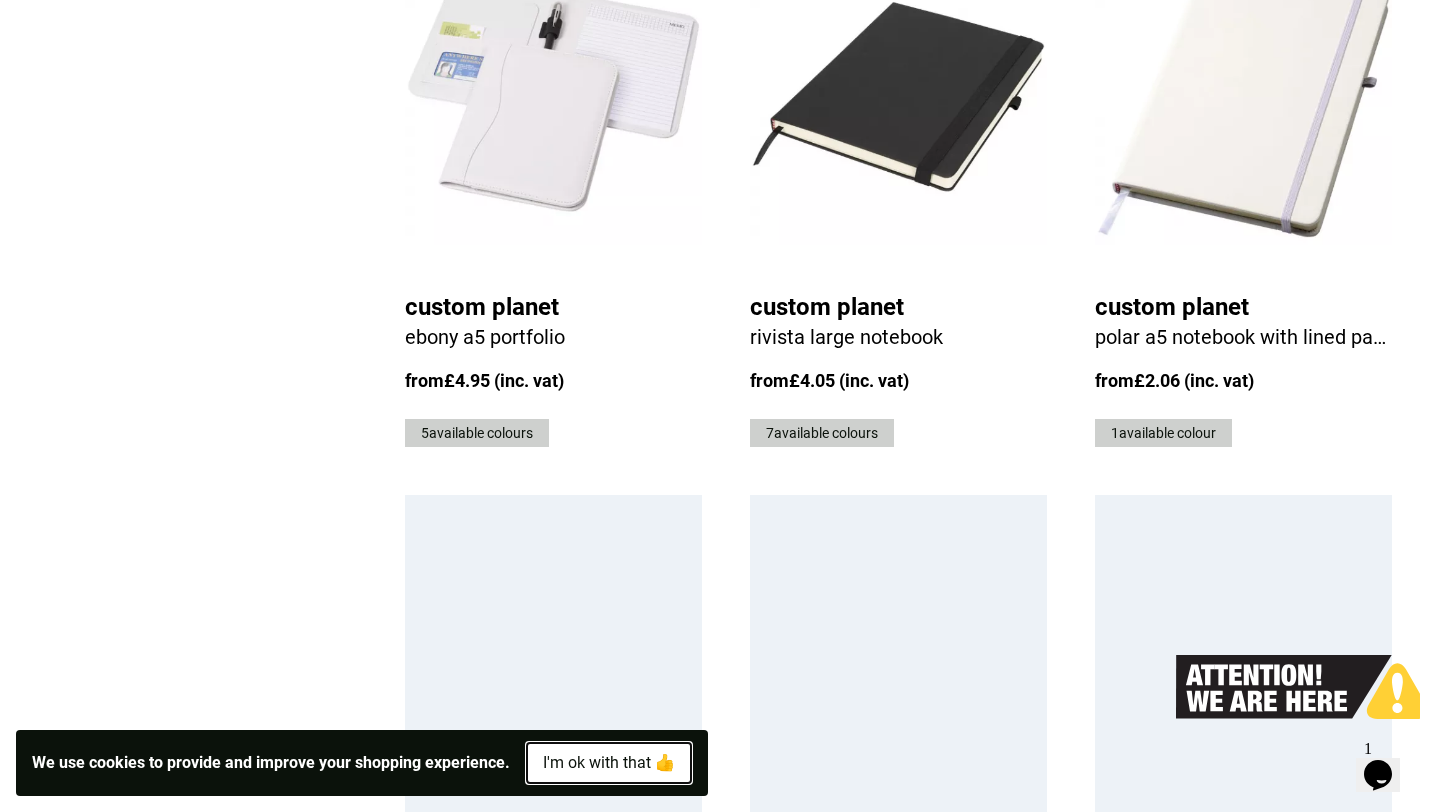 click on "I'm ok with that 👍" at bounding box center [609, 763] 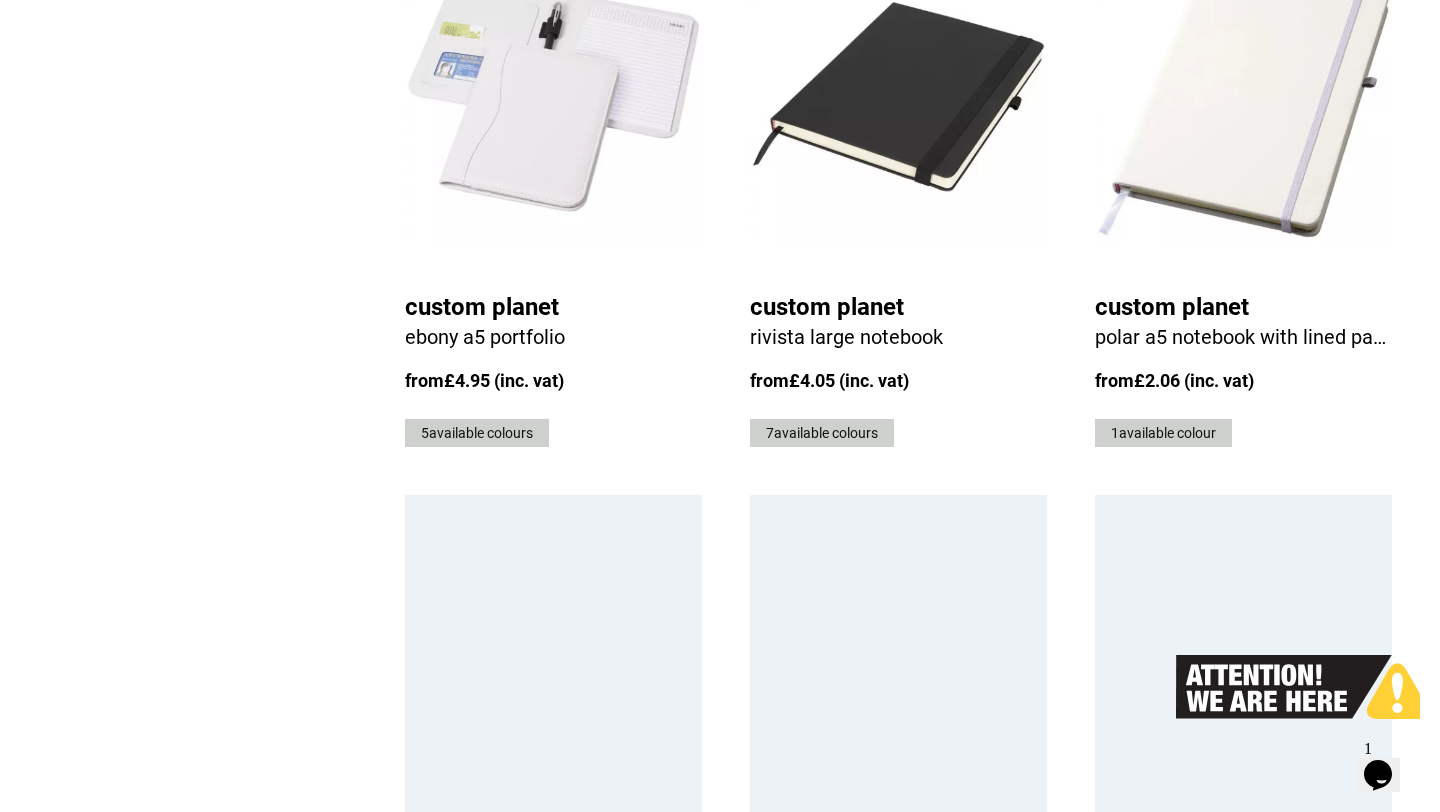 click on "2" at bounding box center [1125, 1105] 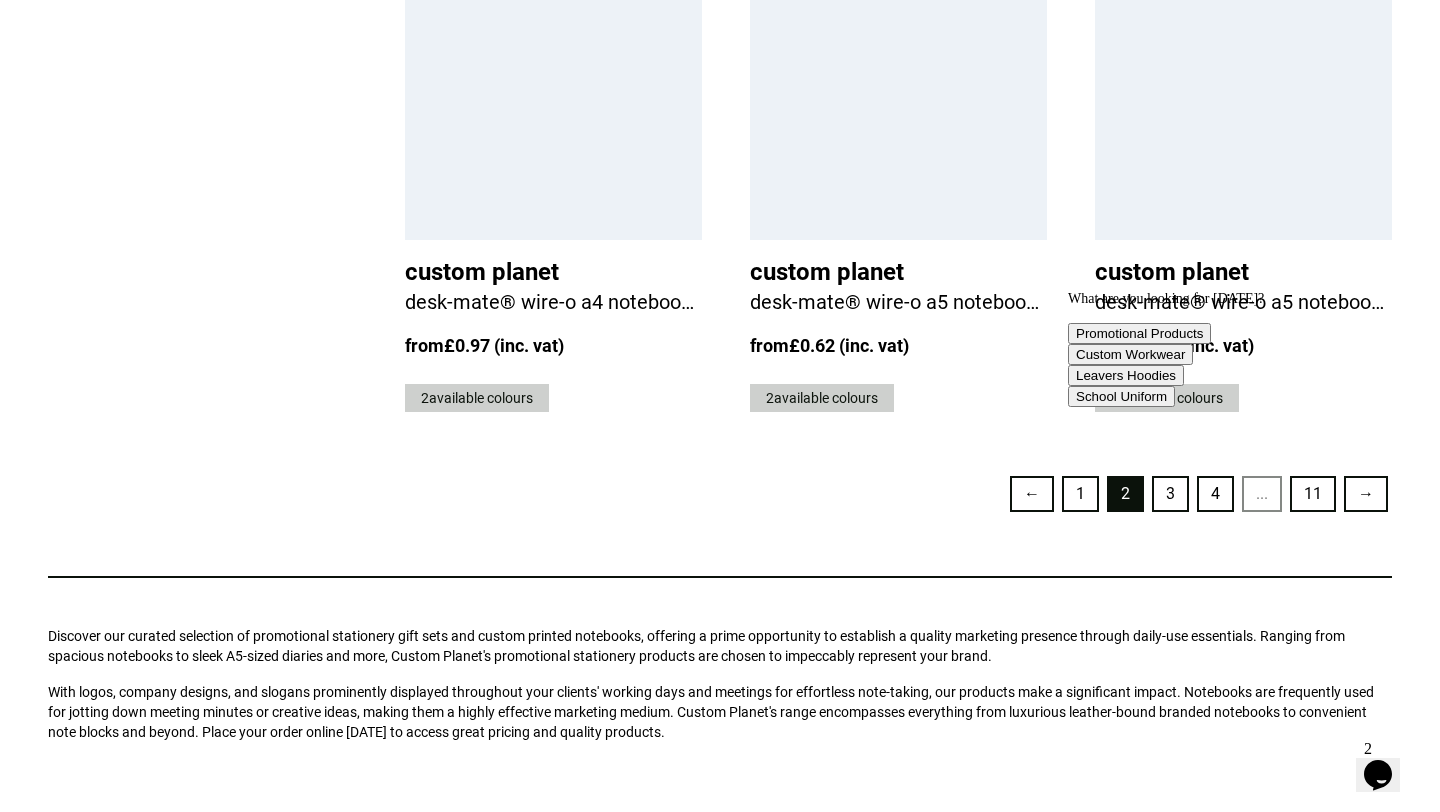 scroll, scrollTop: 4883, scrollLeft: 0, axis: vertical 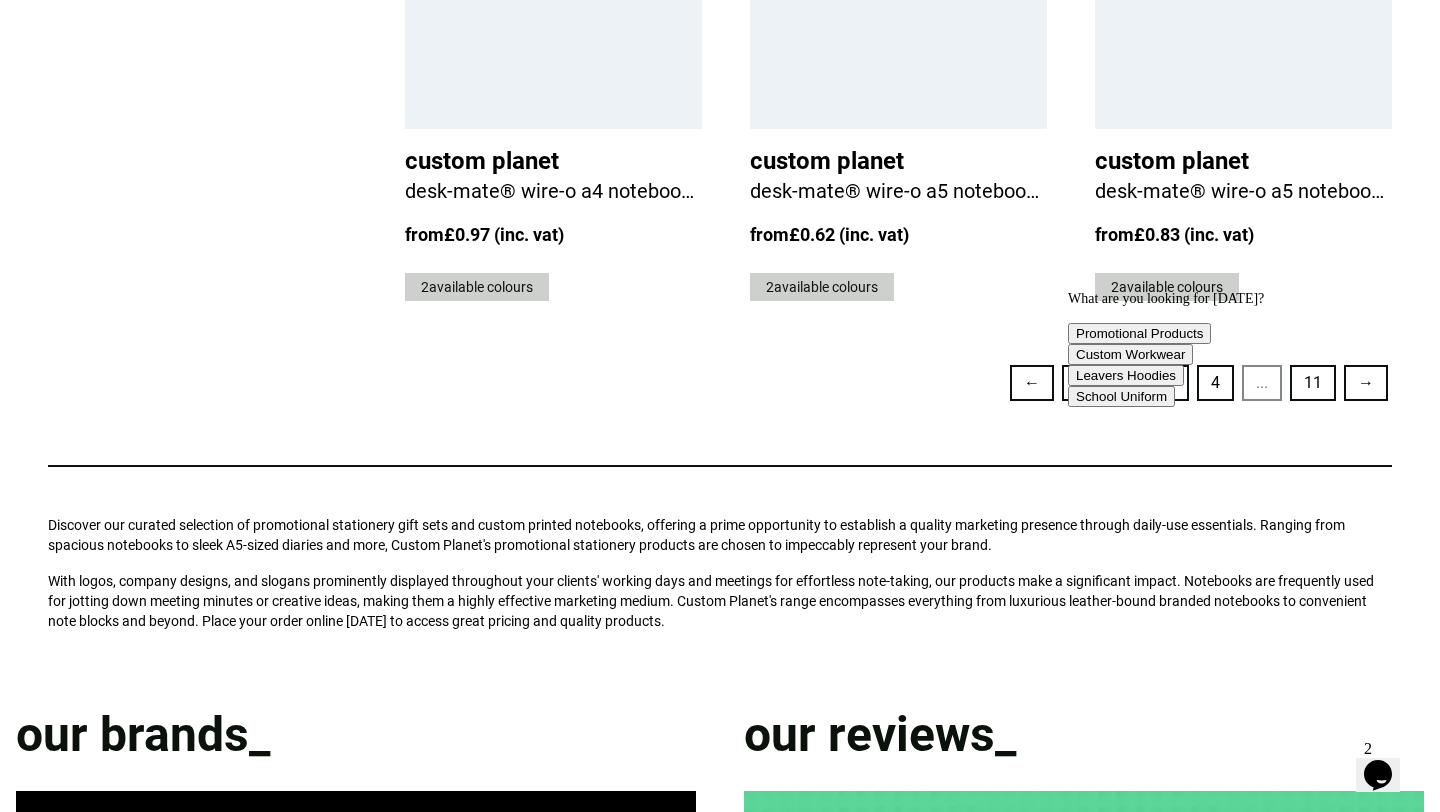 click on "What are you looking for today? Promotional Products Custom Workwear Leavers Hoodies School Uniform" at bounding box center (1248, 349) 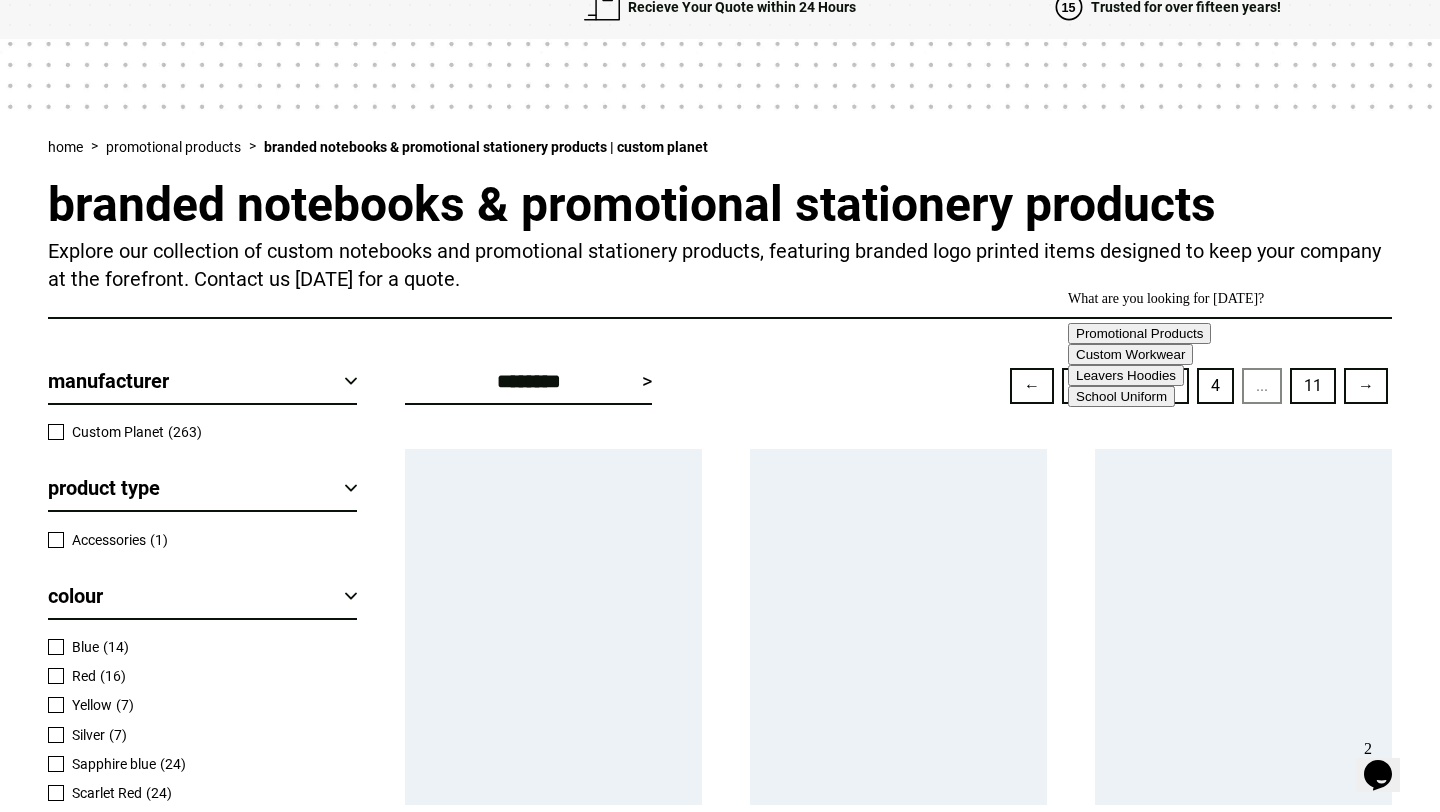 scroll, scrollTop: 0, scrollLeft: 0, axis: both 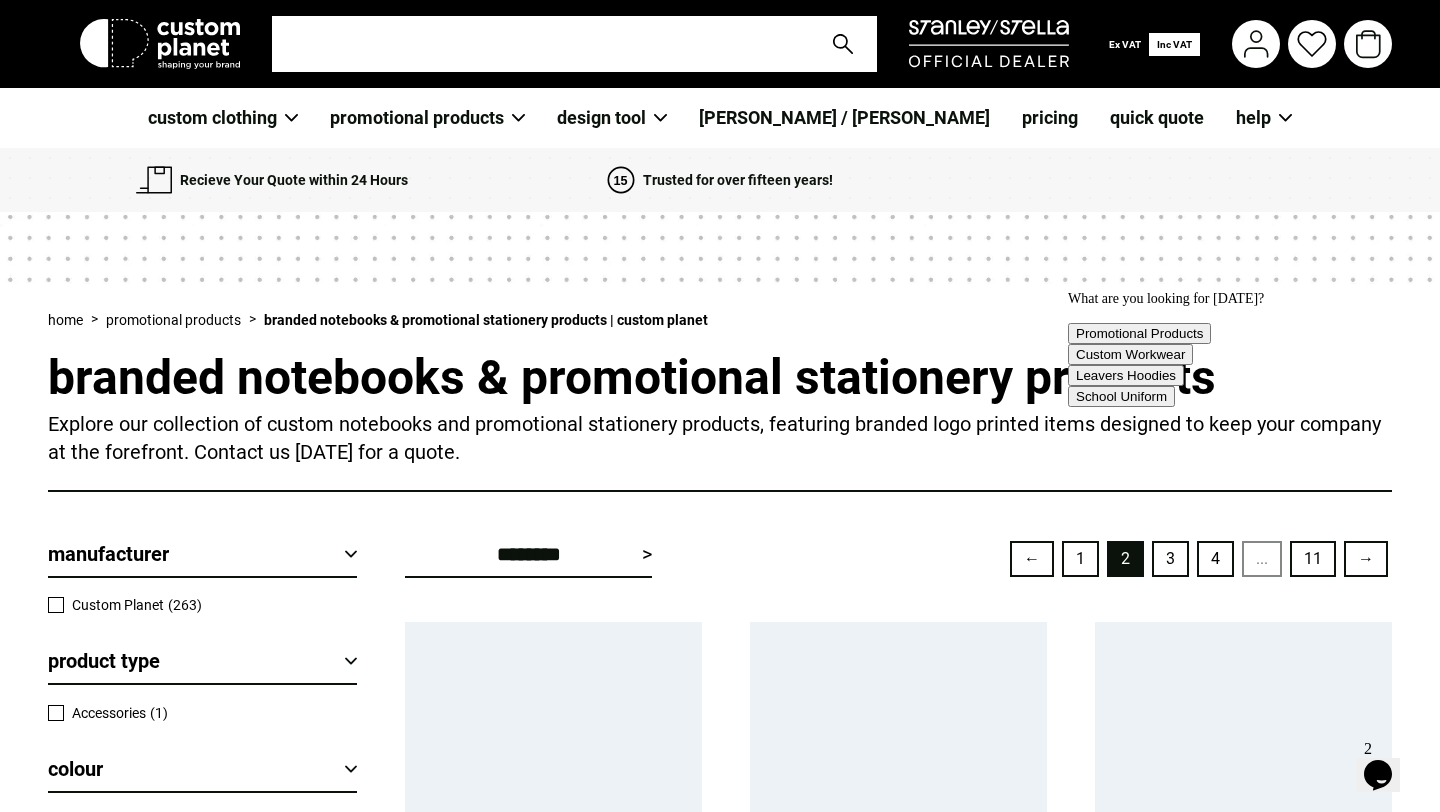 click on "←" at bounding box center (1032, 559) 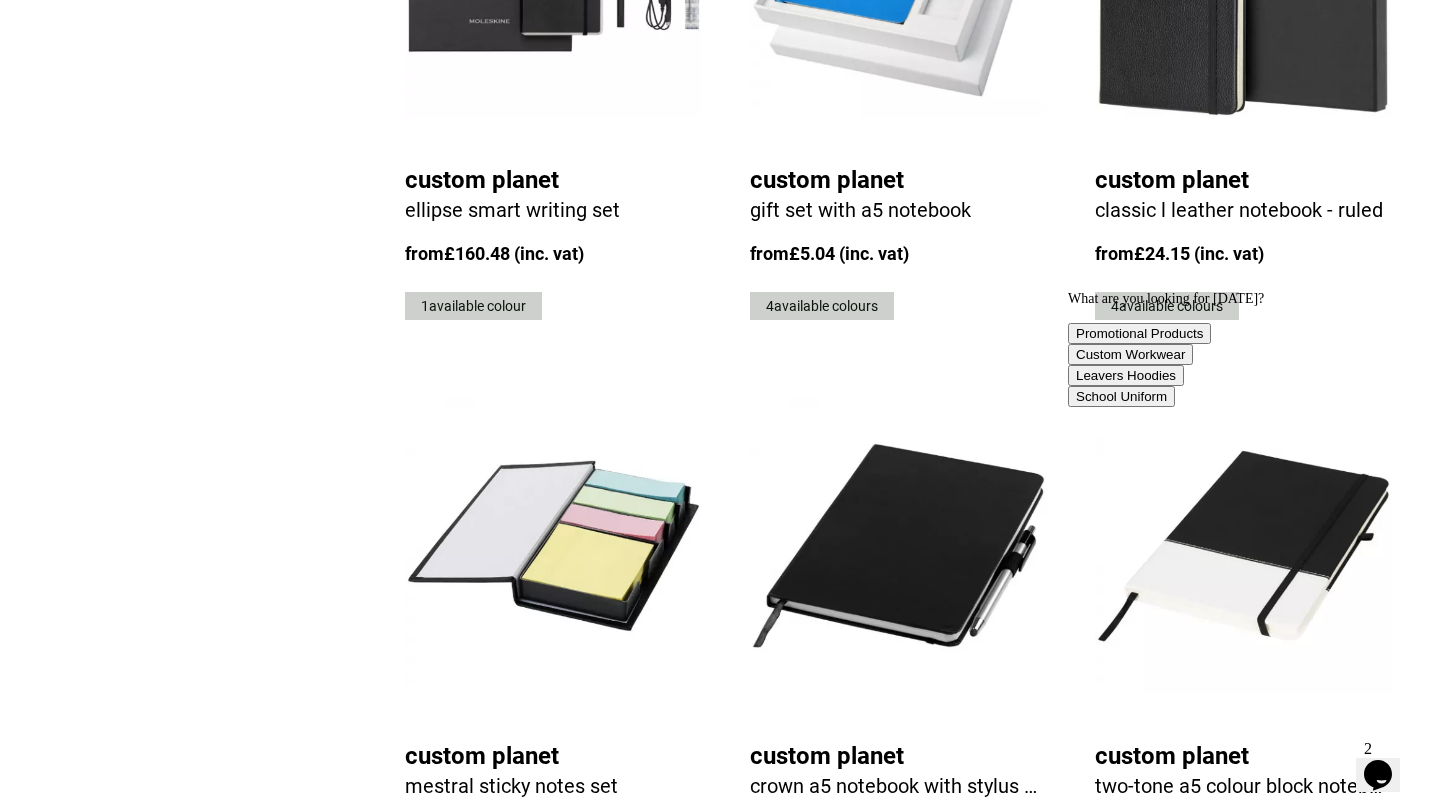 scroll, scrollTop: 2561, scrollLeft: 0, axis: vertical 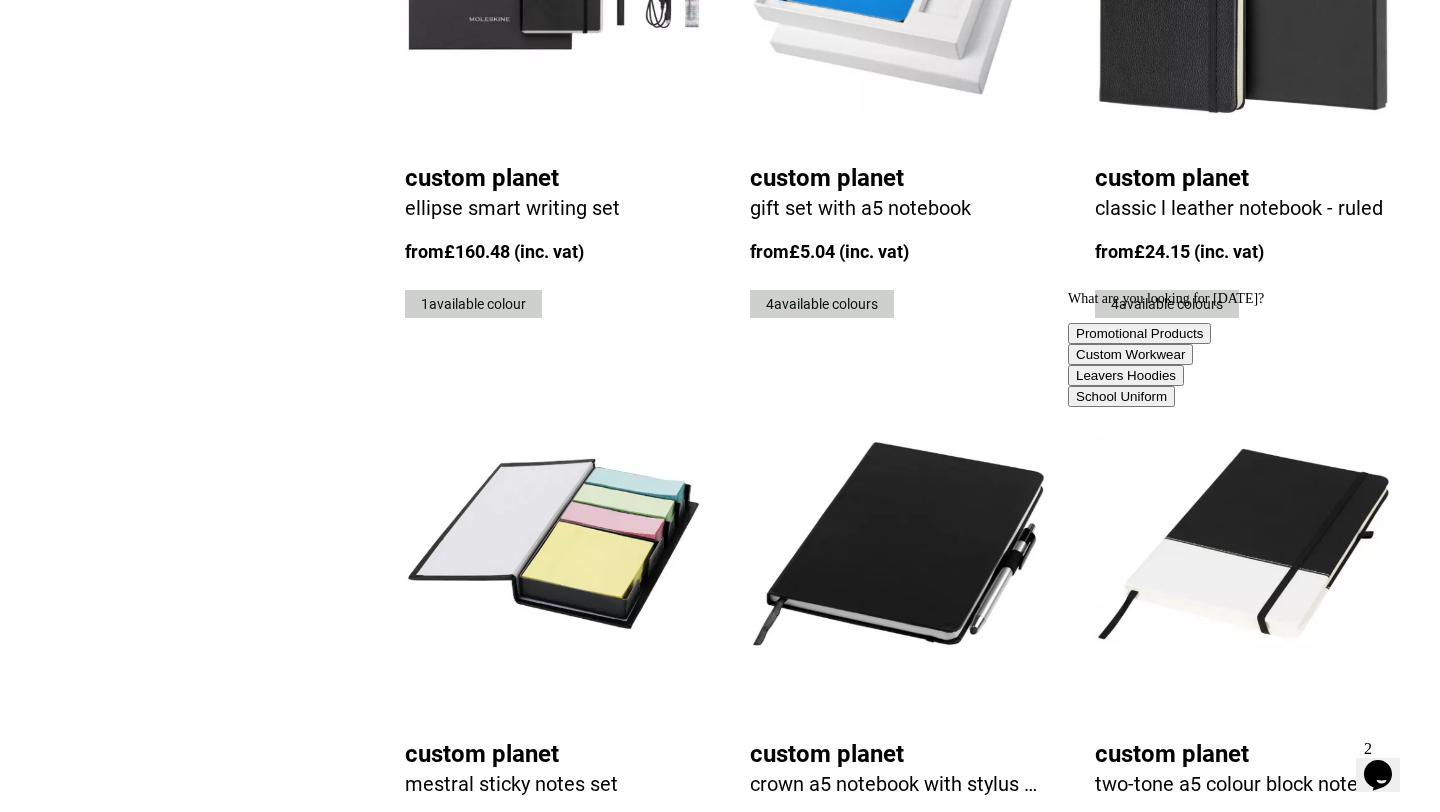 click at bounding box center [1243, 544] 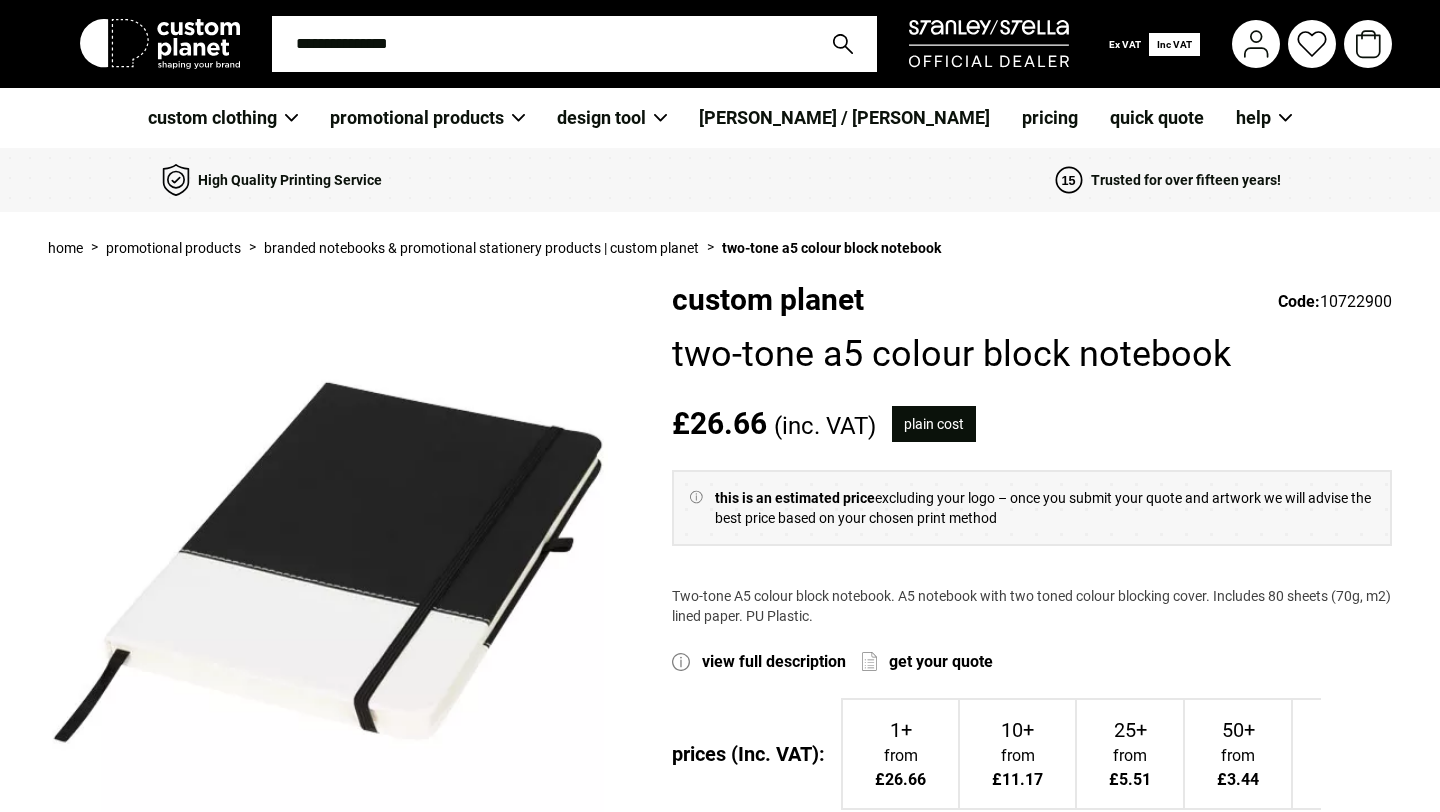 scroll, scrollTop: 0, scrollLeft: 0, axis: both 